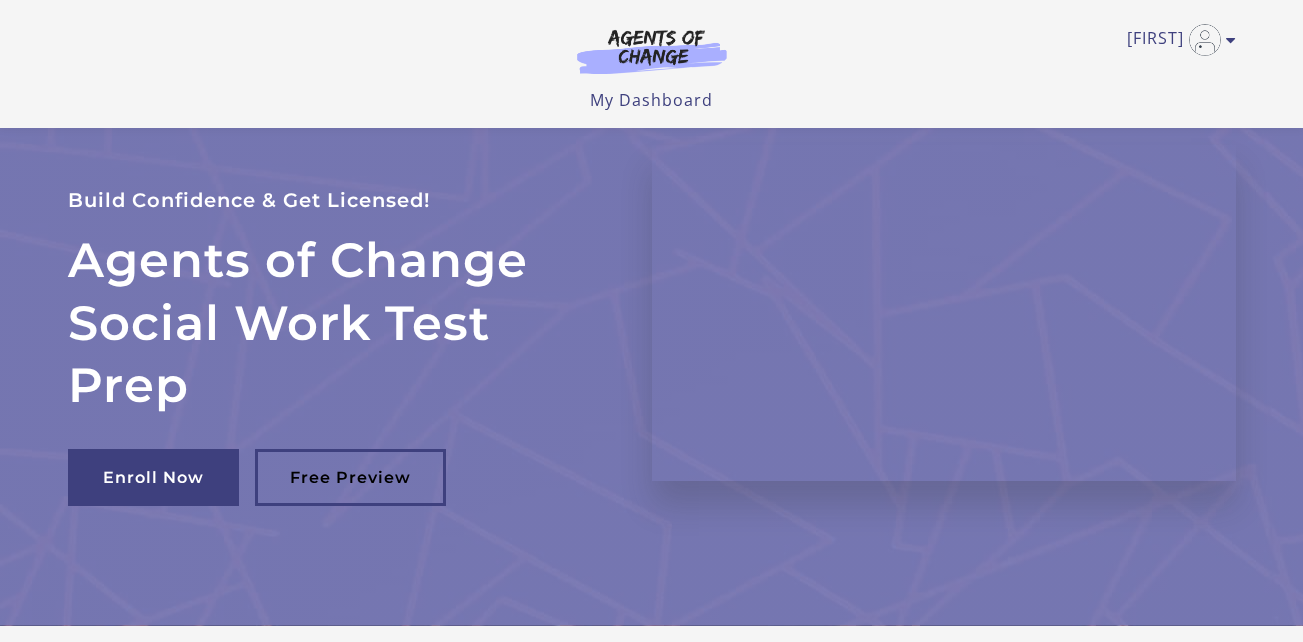 scroll, scrollTop: 1021, scrollLeft: 0, axis: vertical 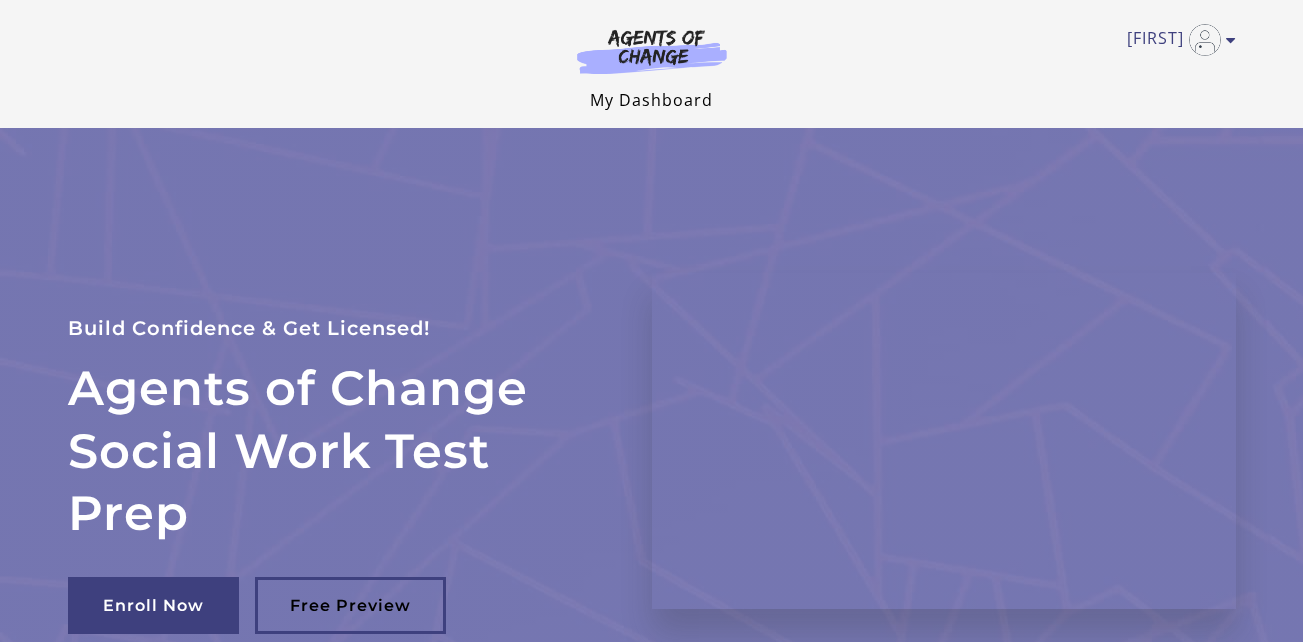 click on "My Dashboard" at bounding box center [651, 100] 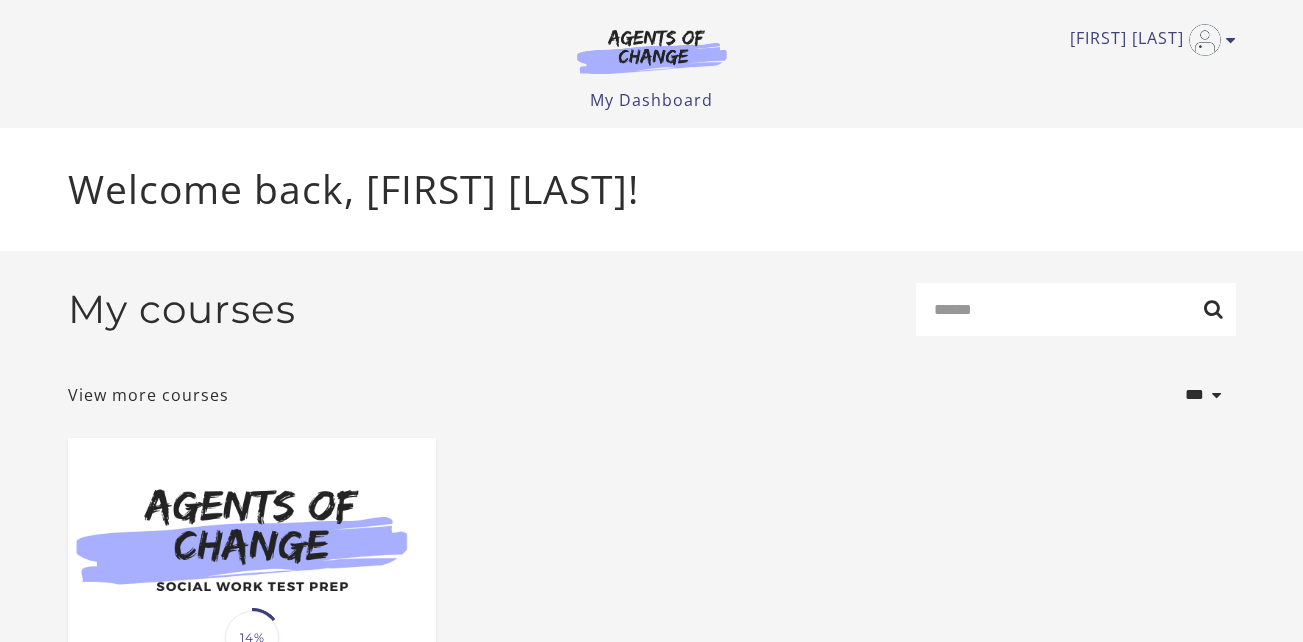 scroll, scrollTop: 0, scrollLeft: 0, axis: both 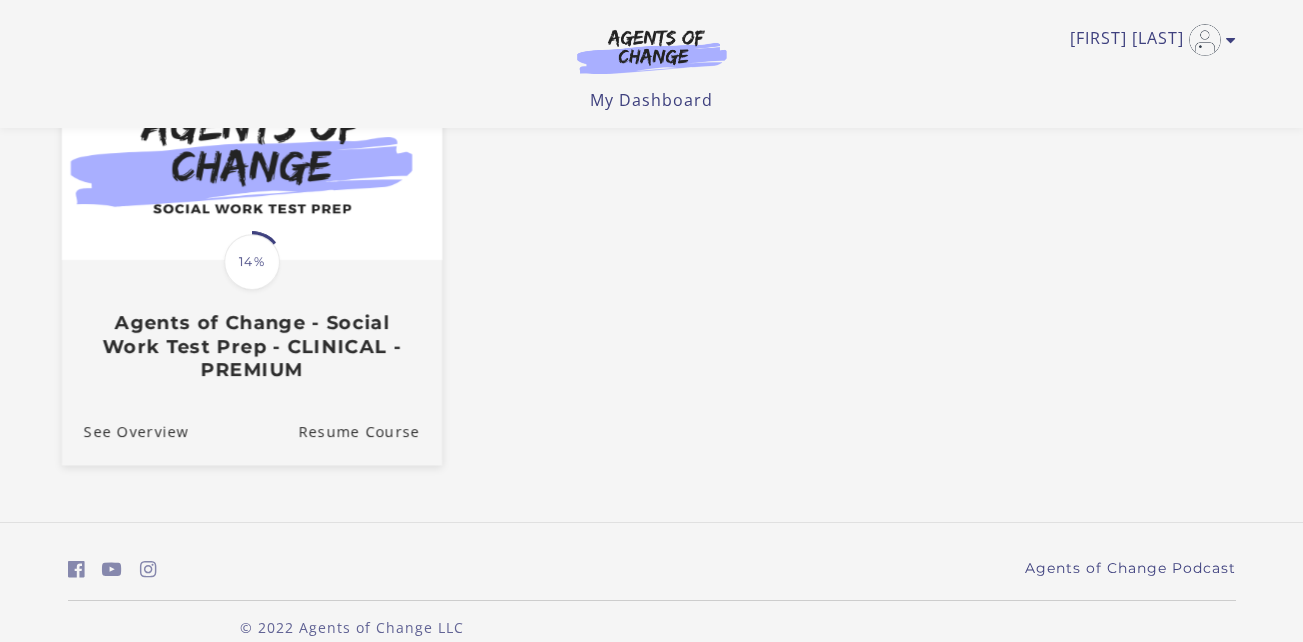 click on "Translation missing: en.liquid.partials.dashboard_course_card.progress_description: 14%
14%
Agents of Change - Social Work Test Prep - CLINICAL - PREMIUM" at bounding box center (251, 226) 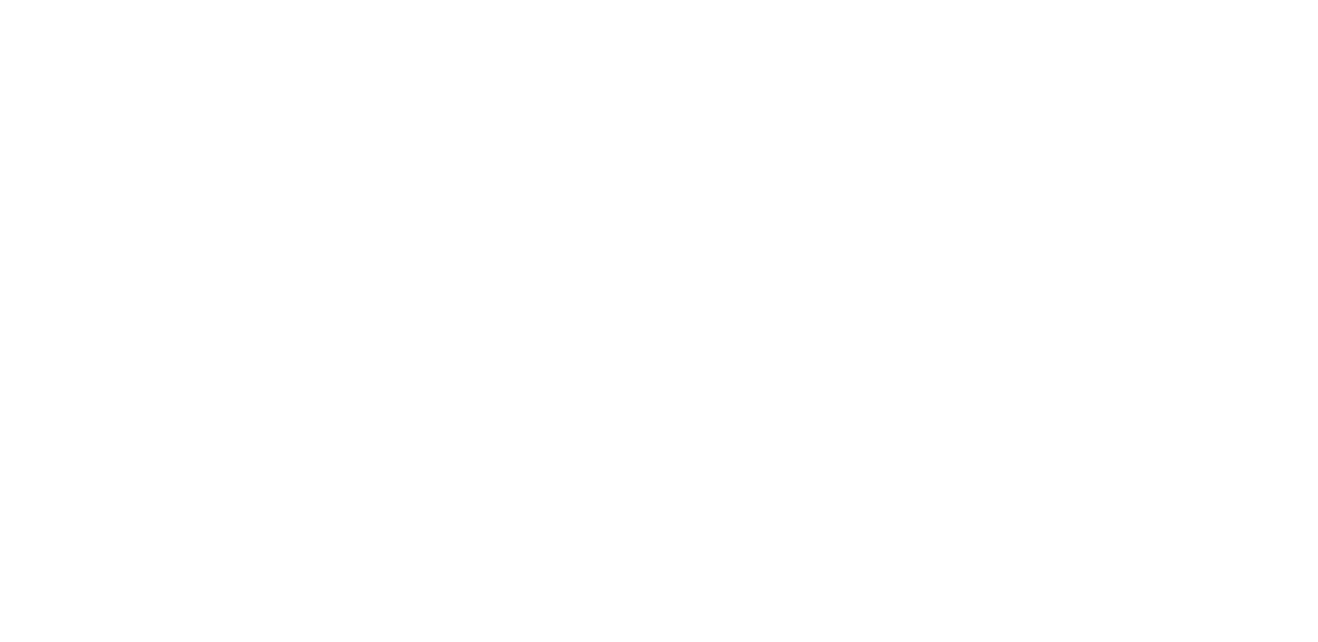 scroll, scrollTop: 0, scrollLeft: 0, axis: both 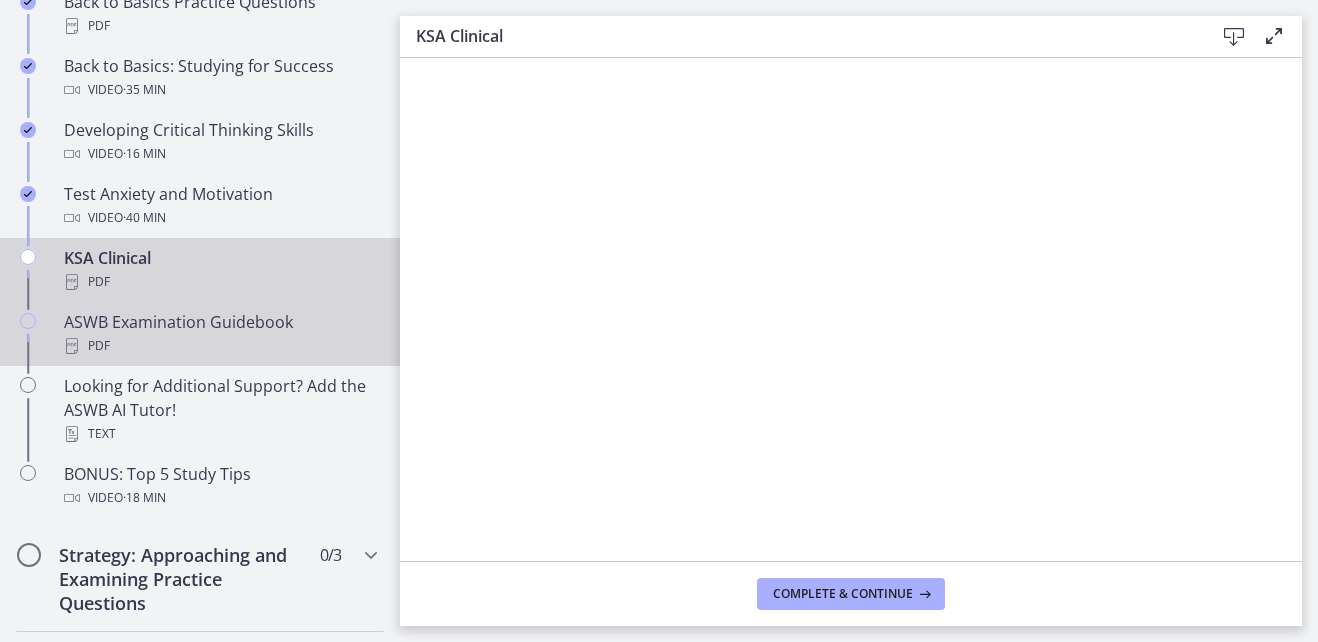 click on "PDF" at bounding box center [220, 346] 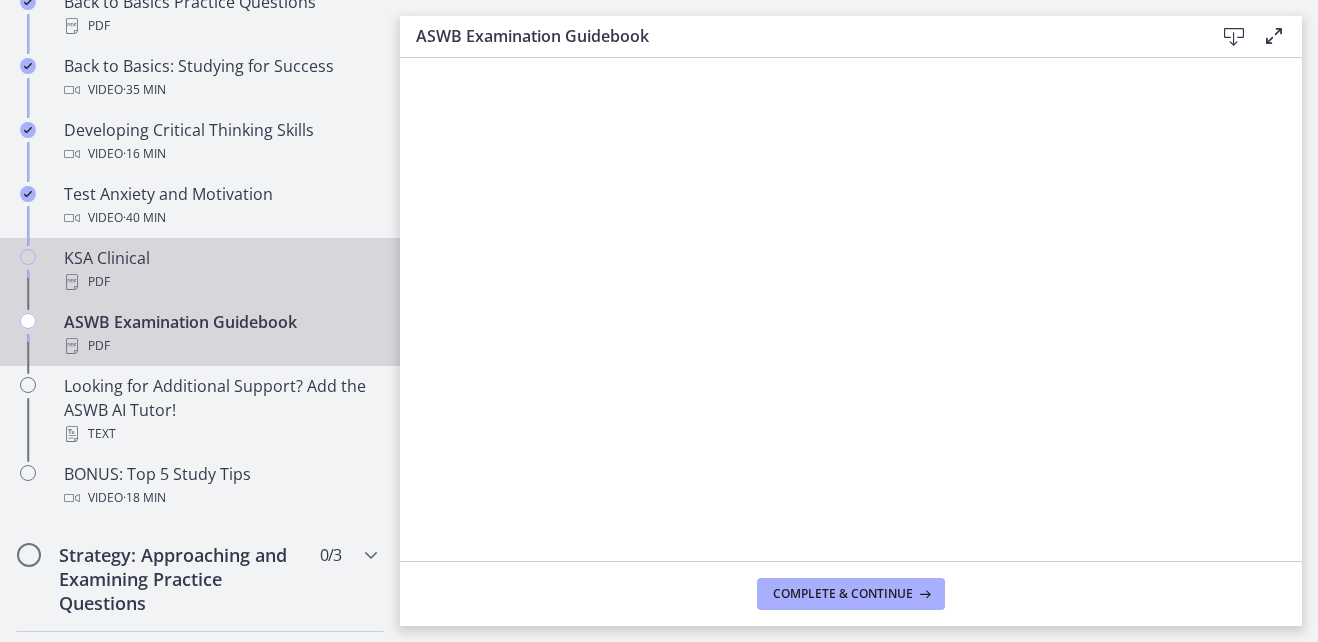 click on "KSA Clinical
PDF" at bounding box center (200, 270) 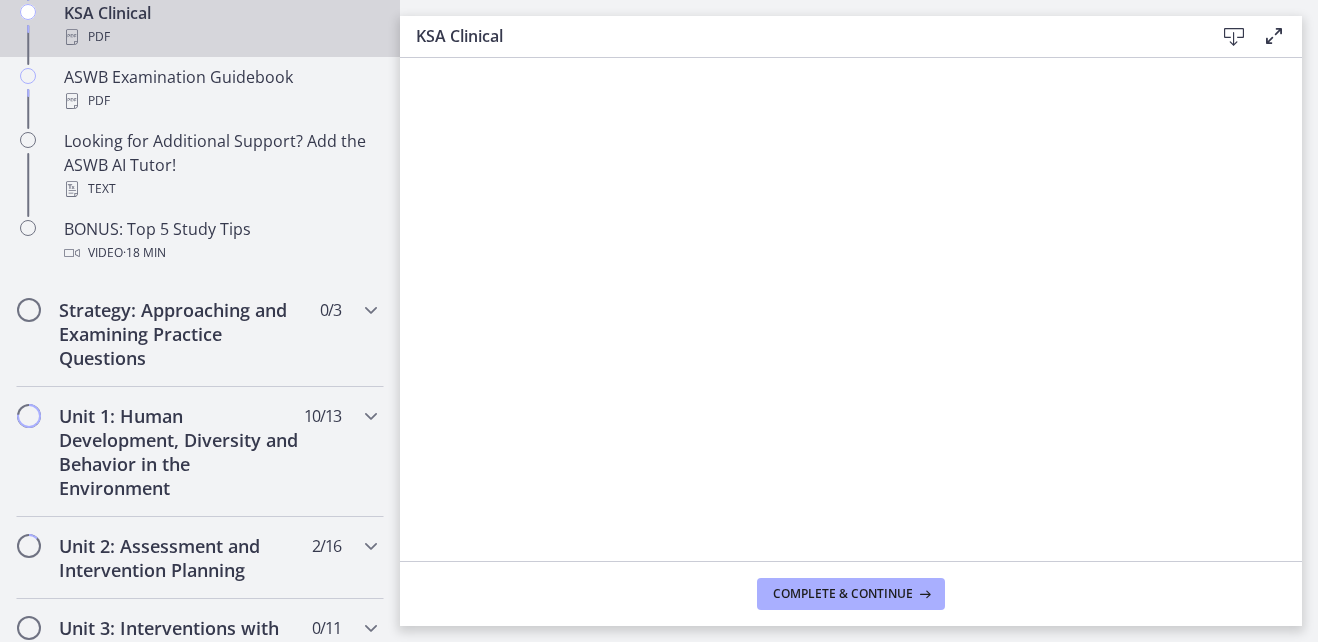 scroll, scrollTop: 987, scrollLeft: 0, axis: vertical 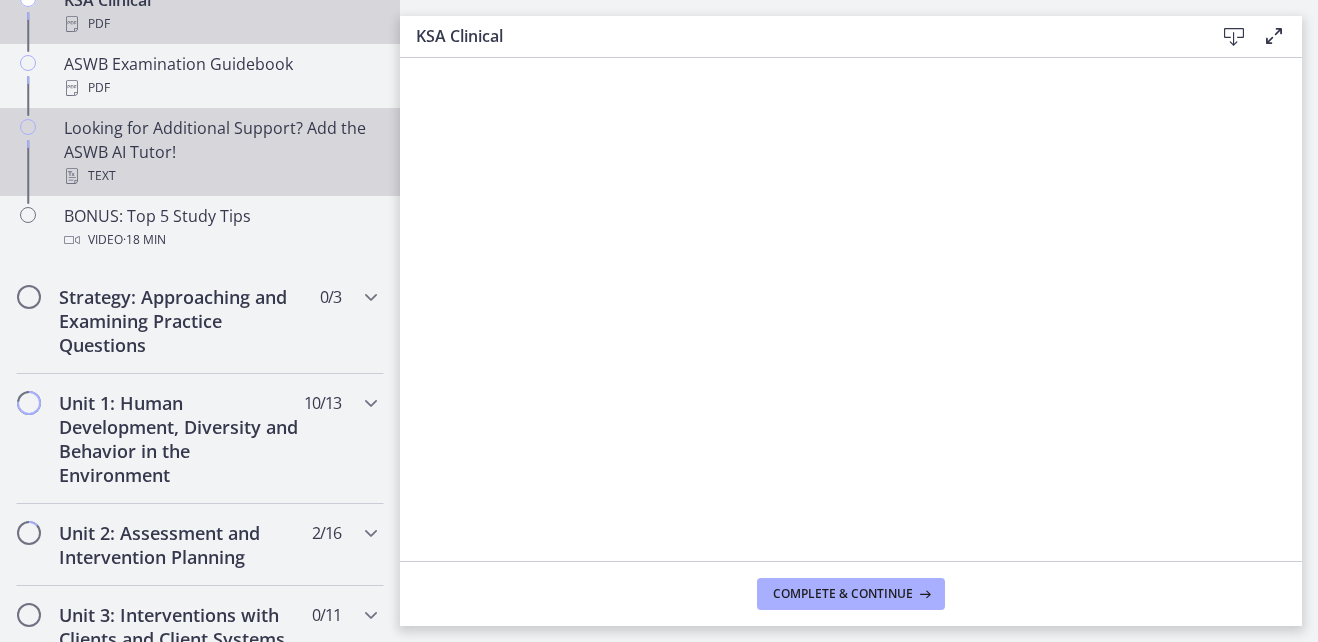 click on "Looking for Additional Support? Add the ASWB AI Tutor!
Text" at bounding box center [220, 152] 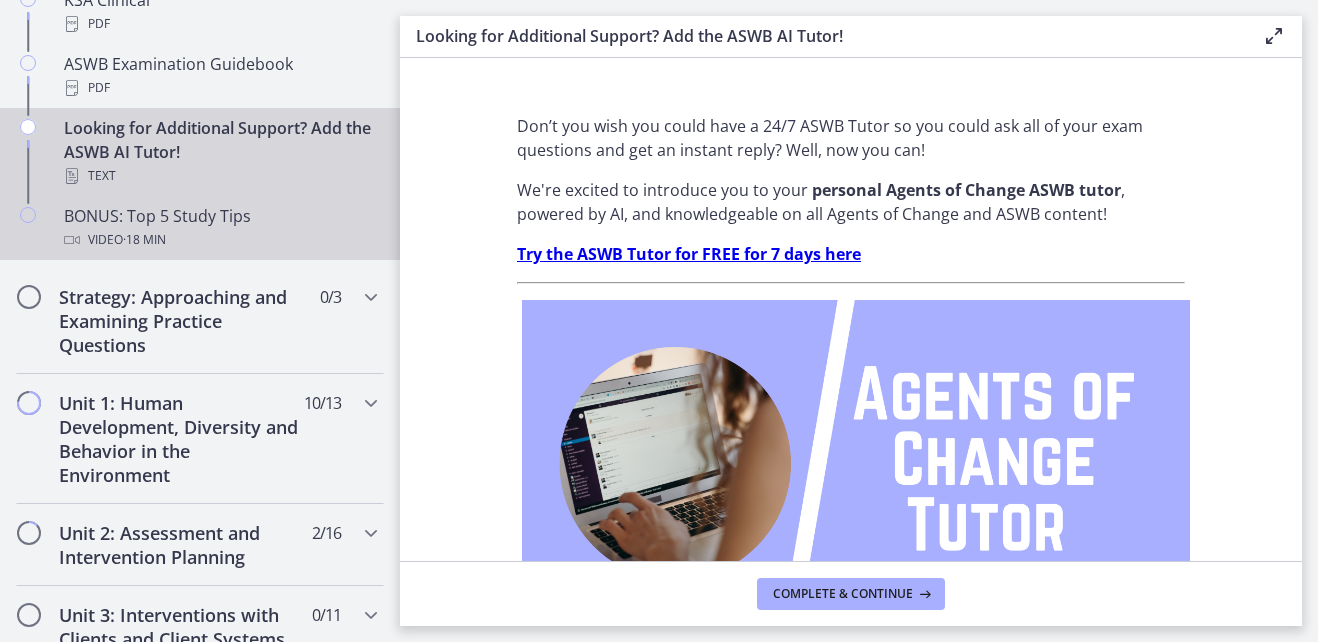 click on "BONUS: Top 5 Study Tips
Video
·  18 min" at bounding box center (200, 228) 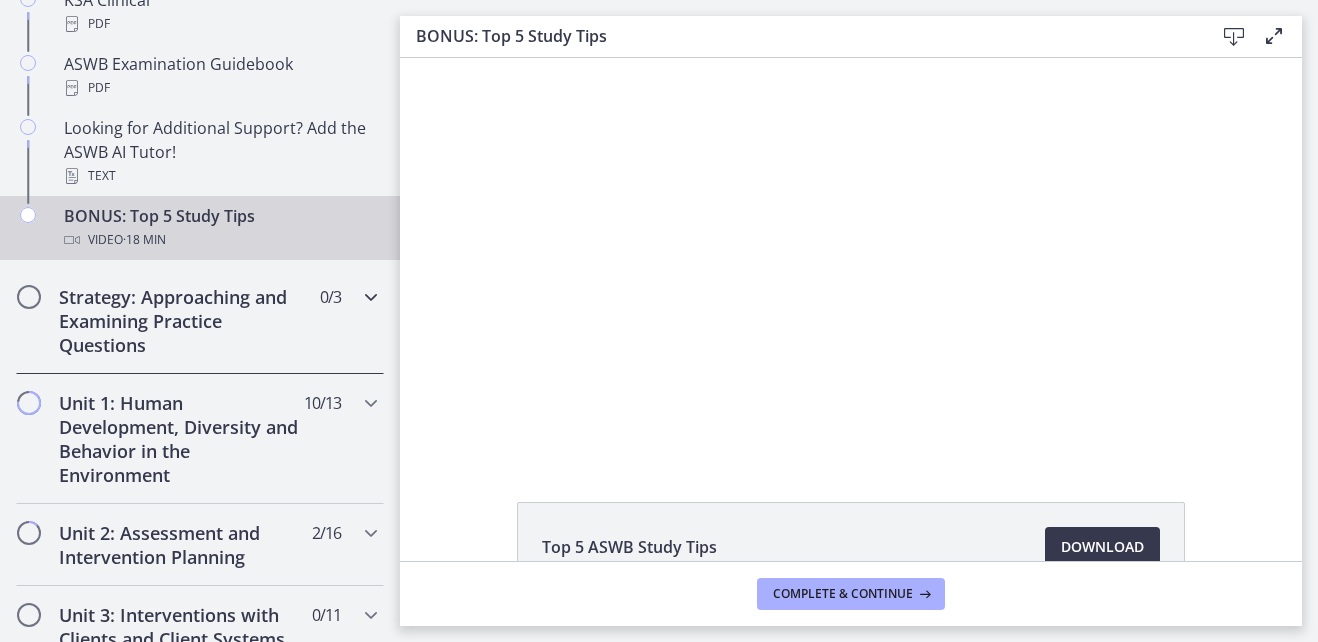 scroll, scrollTop: 0, scrollLeft: 0, axis: both 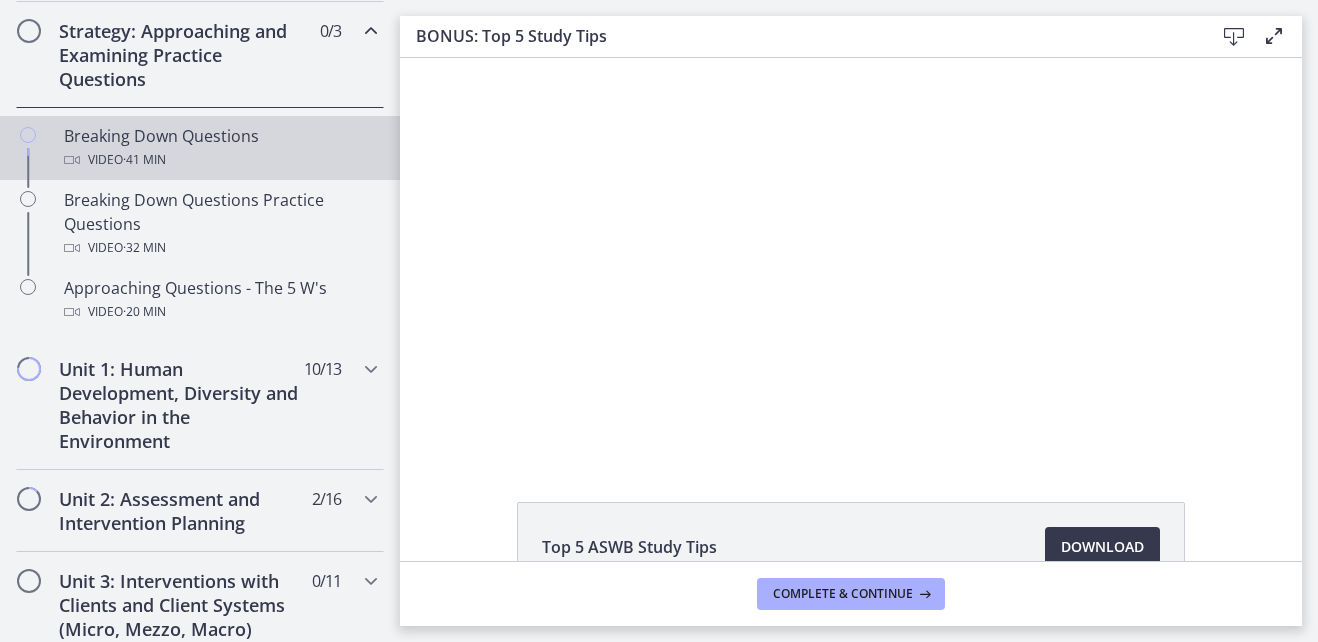 click on "Video
·  41 min" at bounding box center [220, 160] 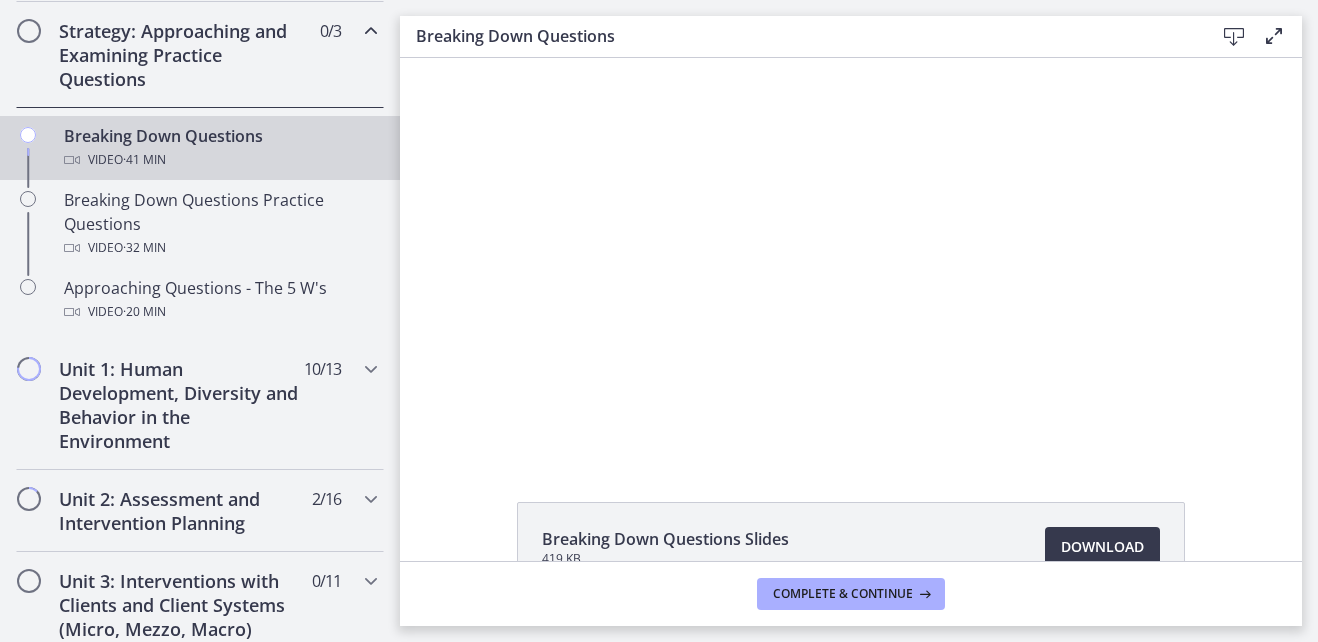 scroll, scrollTop: 0, scrollLeft: 0, axis: both 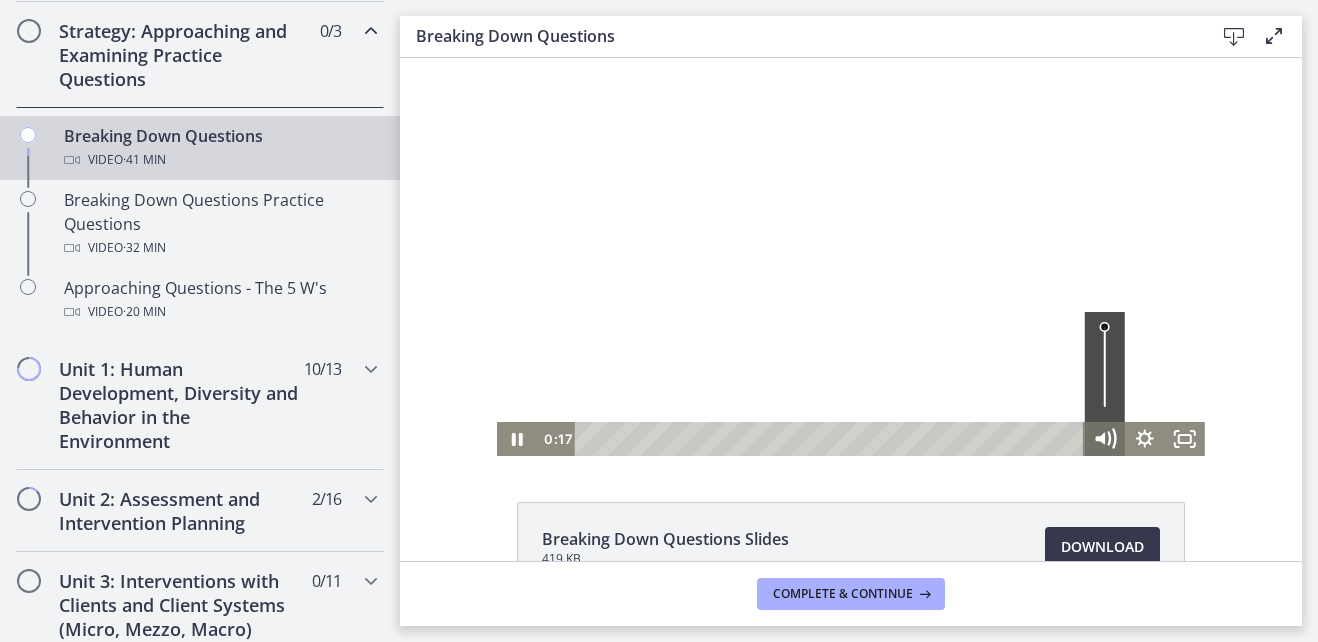 click 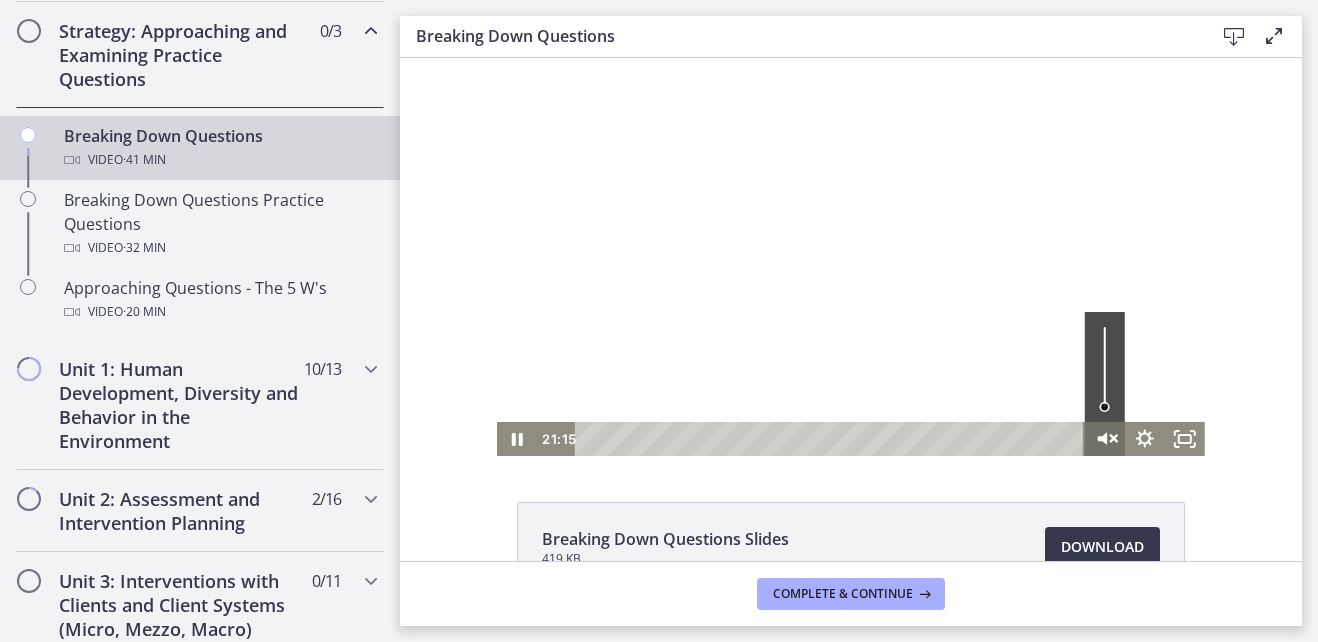 click 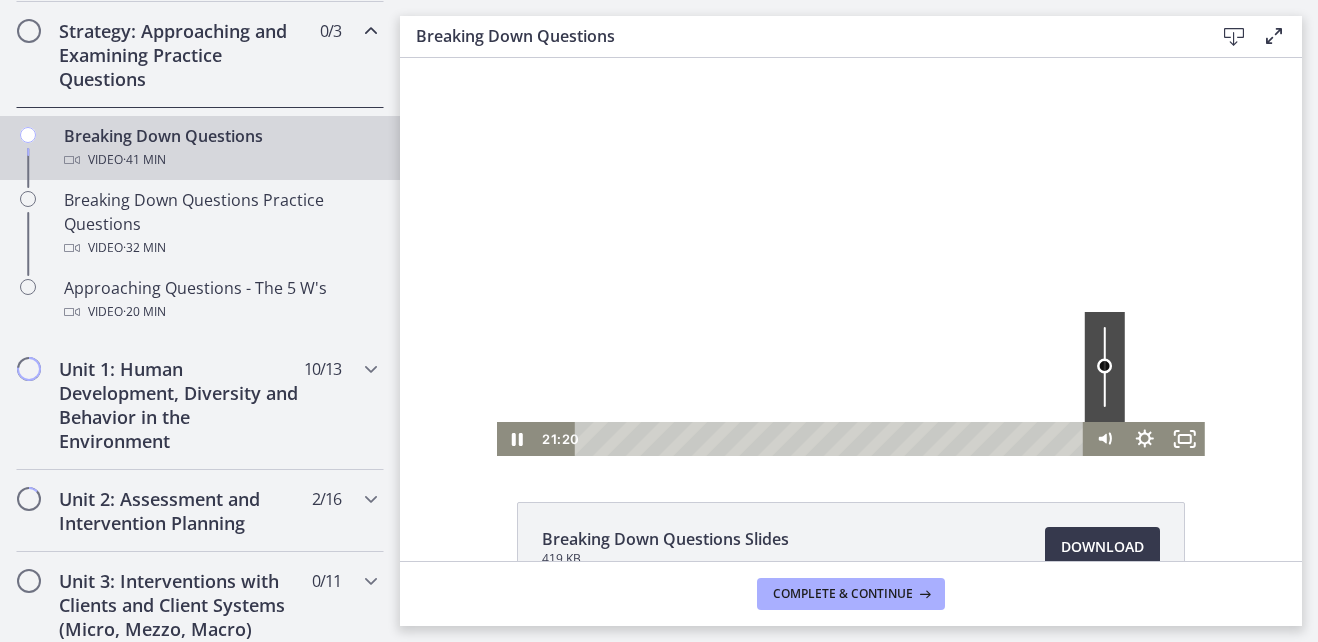 click at bounding box center (1105, 367) 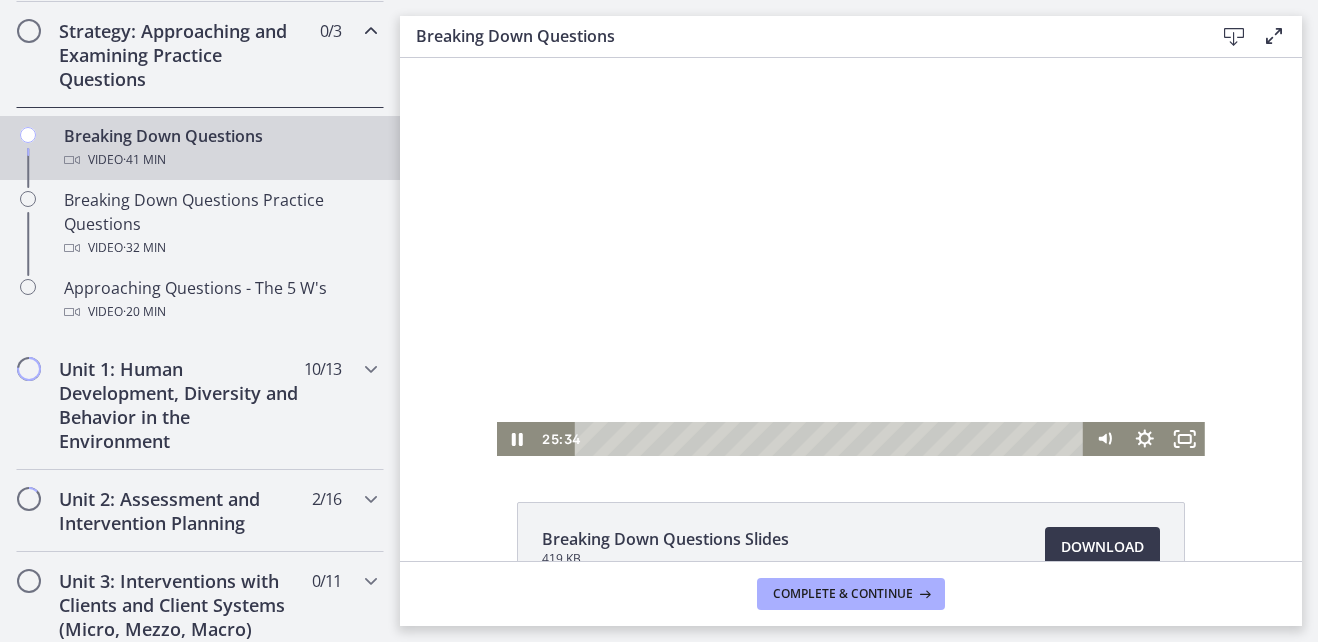 click at bounding box center (851, 257) 